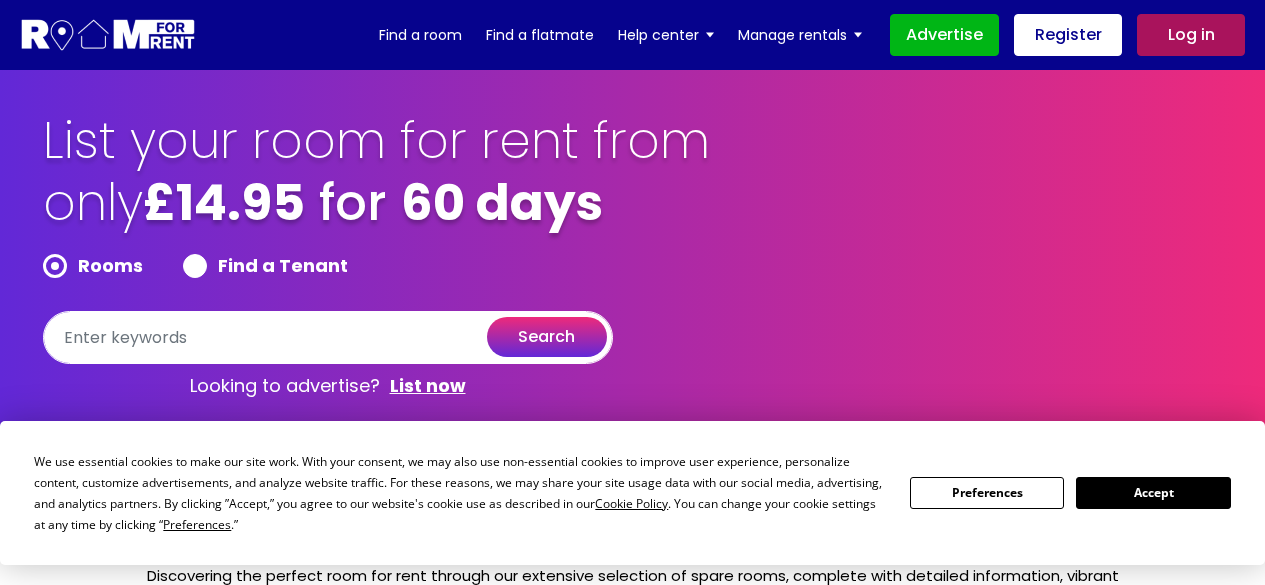 scroll, scrollTop: 1067, scrollLeft: 0, axis: vertical 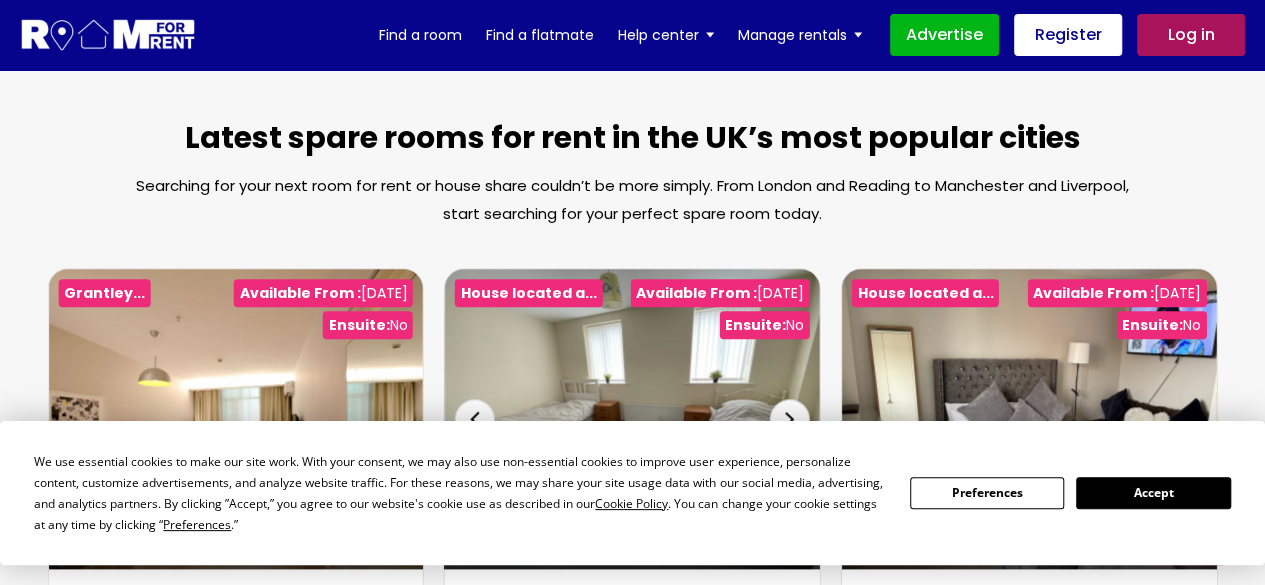 click on "Accept" at bounding box center [1153, 492] 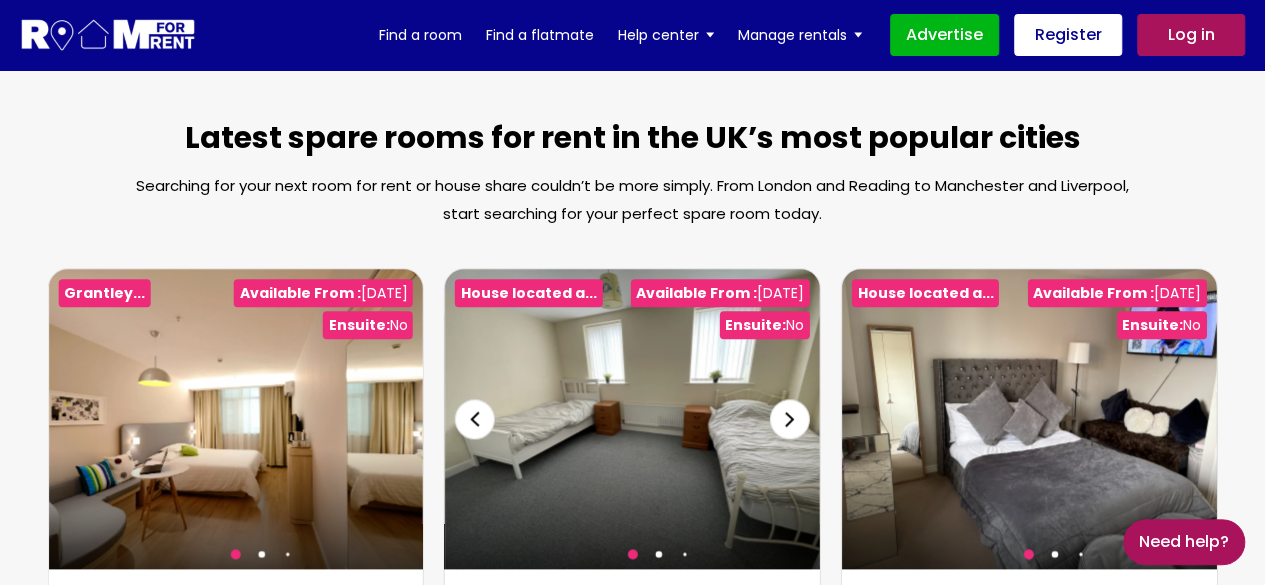 scroll, scrollTop: 1156, scrollLeft: 0, axis: vertical 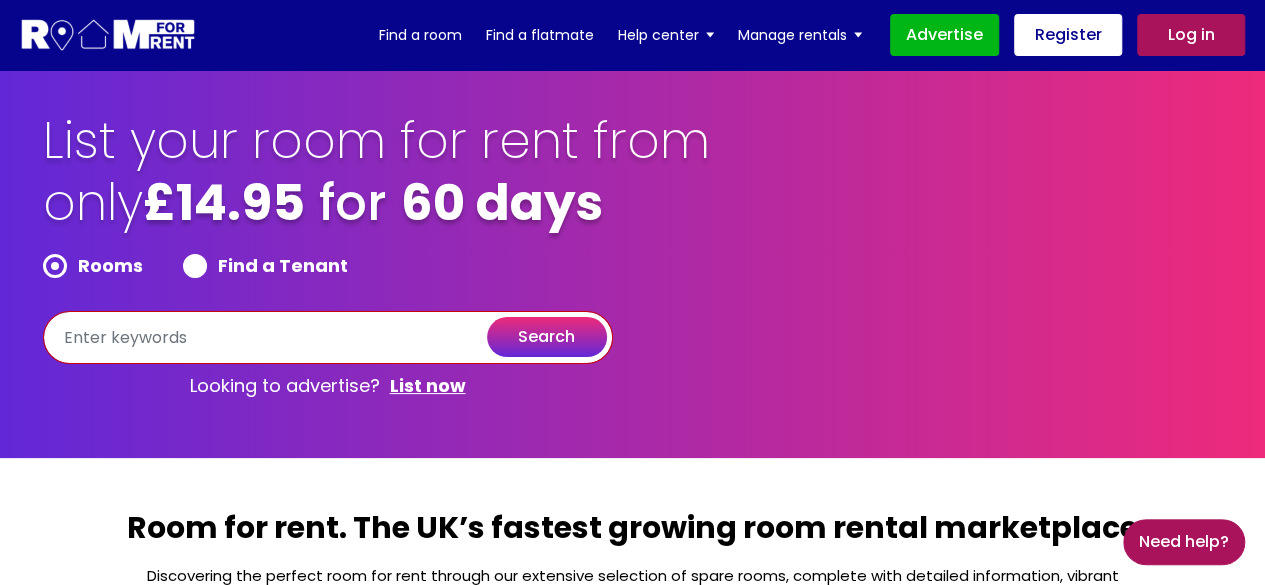 click at bounding box center (328, 337) 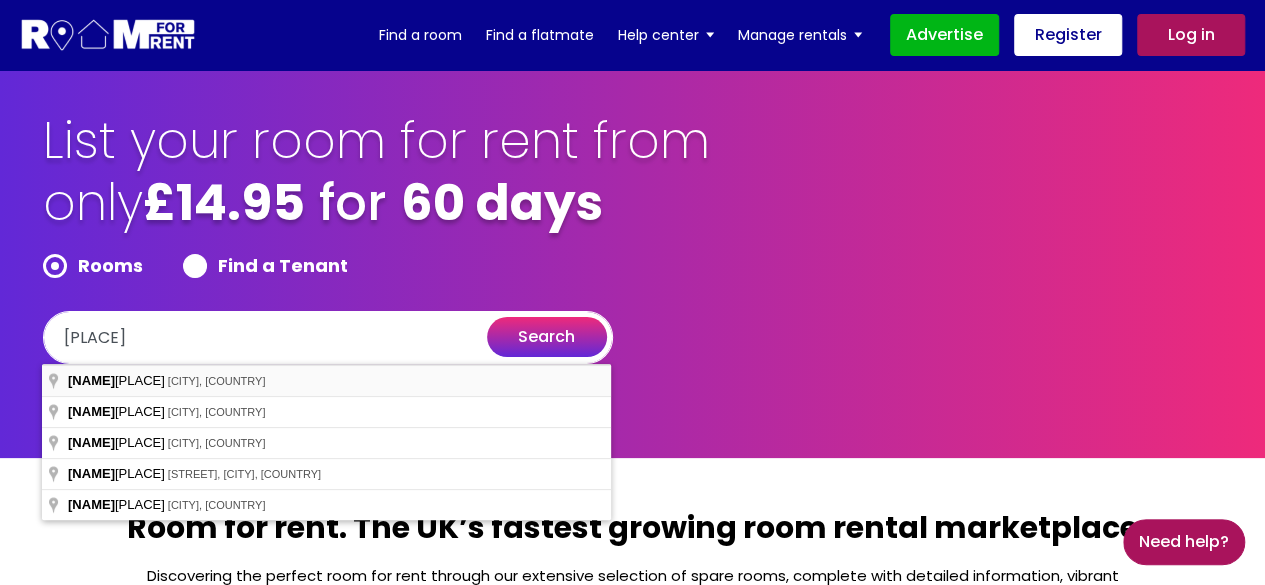 type on "[DISTRICT], [CITY], [COUNTRY]" 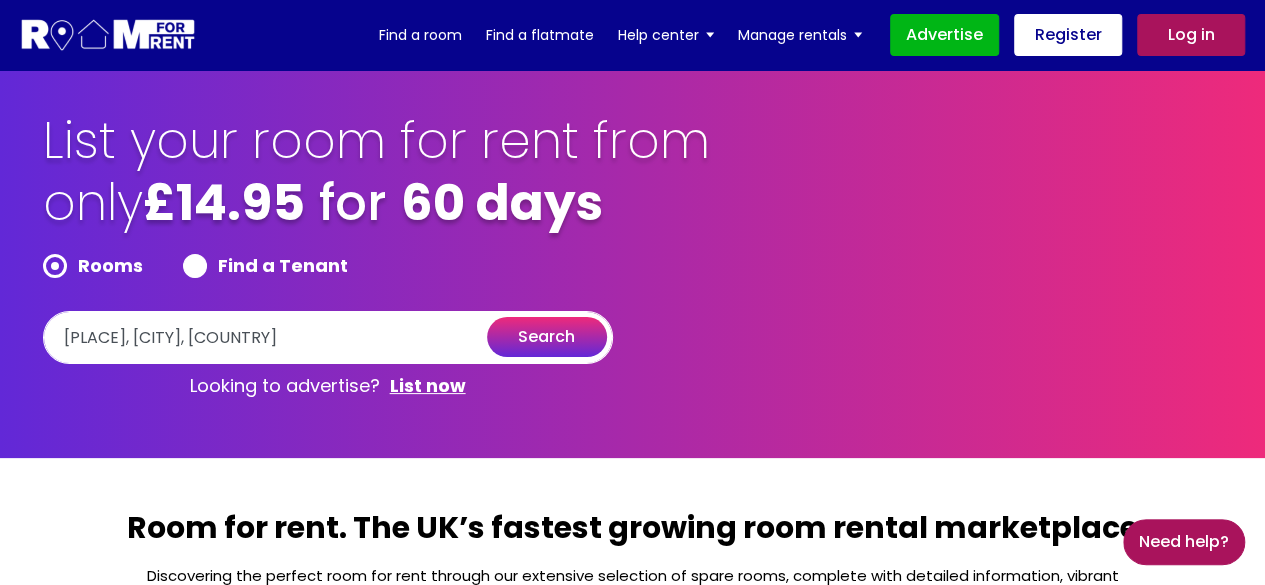 click on "search" at bounding box center [547, 337] 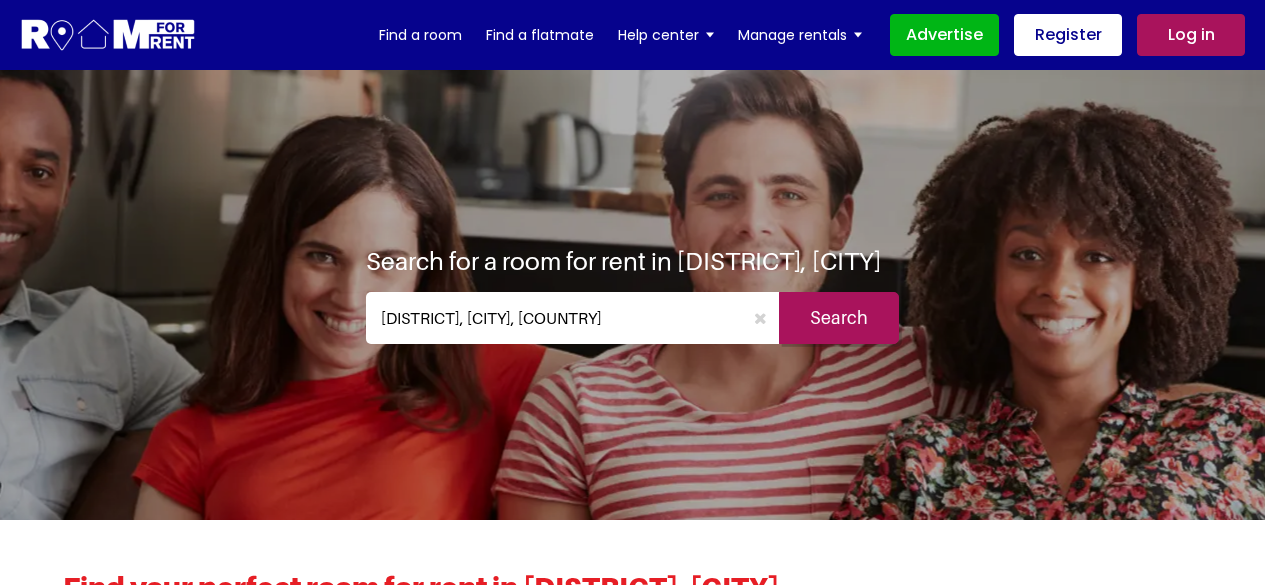 scroll, scrollTop: 0, scrollLeft: 0, axis: both 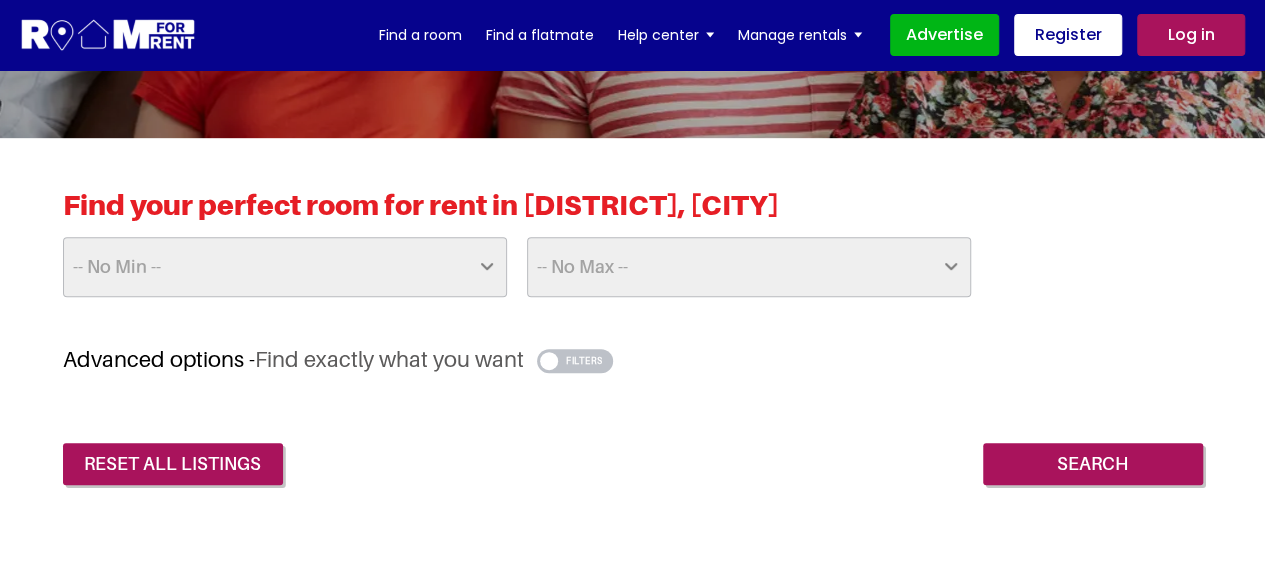 click on "-- No Min -- £25 £50 £75 £100 £125 £150 £175 £200 £225 £250 £275 £300 £325 £350 £375 £400 £425 £450 £475 £500 £525 £550 £575 £600 £625 £650 £675 £700 £725 £750 £775 £800 £825 £850 £875 £900 £925 £950 £975 £1000" at bounding box center [285, 267] 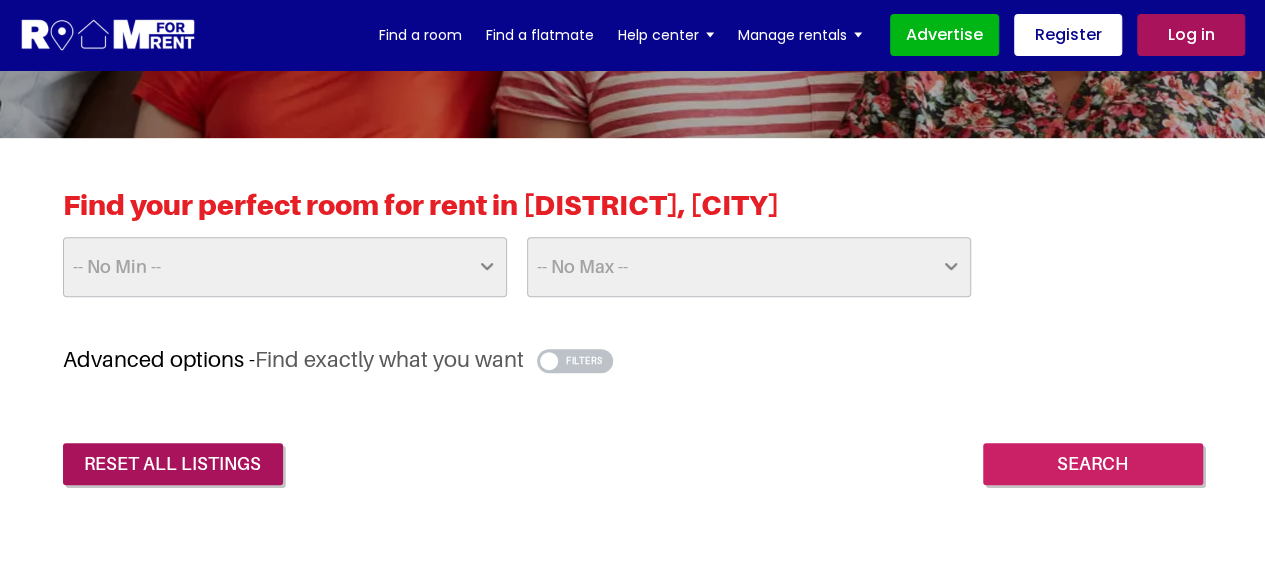 click on "Search" at bounding box center (1093, 464) 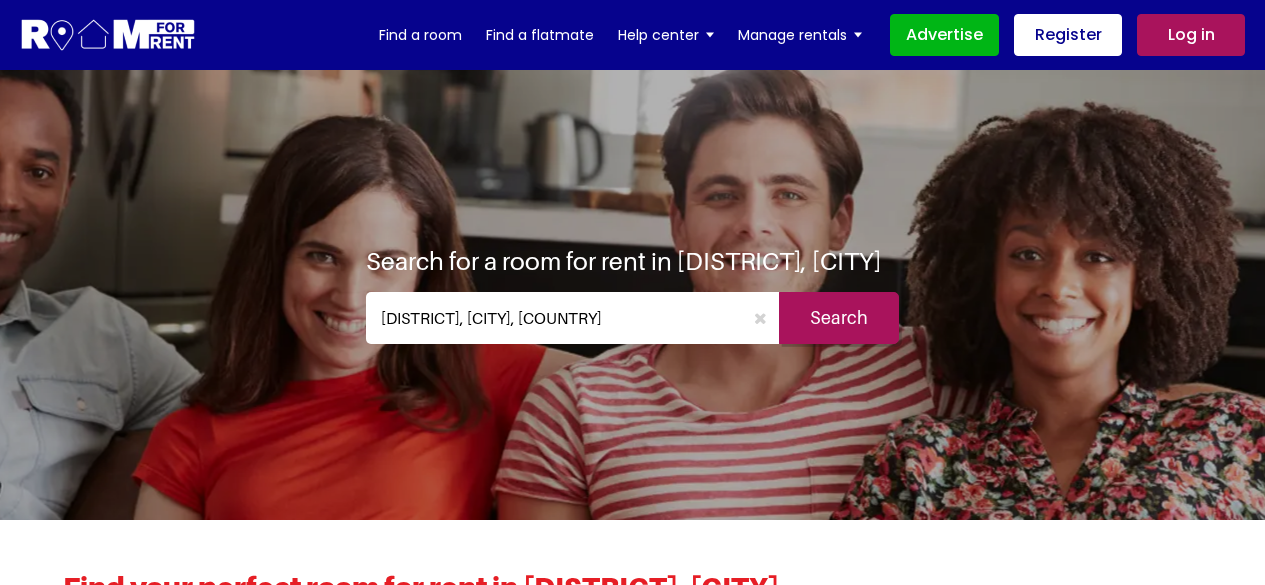 scroll, scrollTop: 0, scrollLeft: 0, axis: both 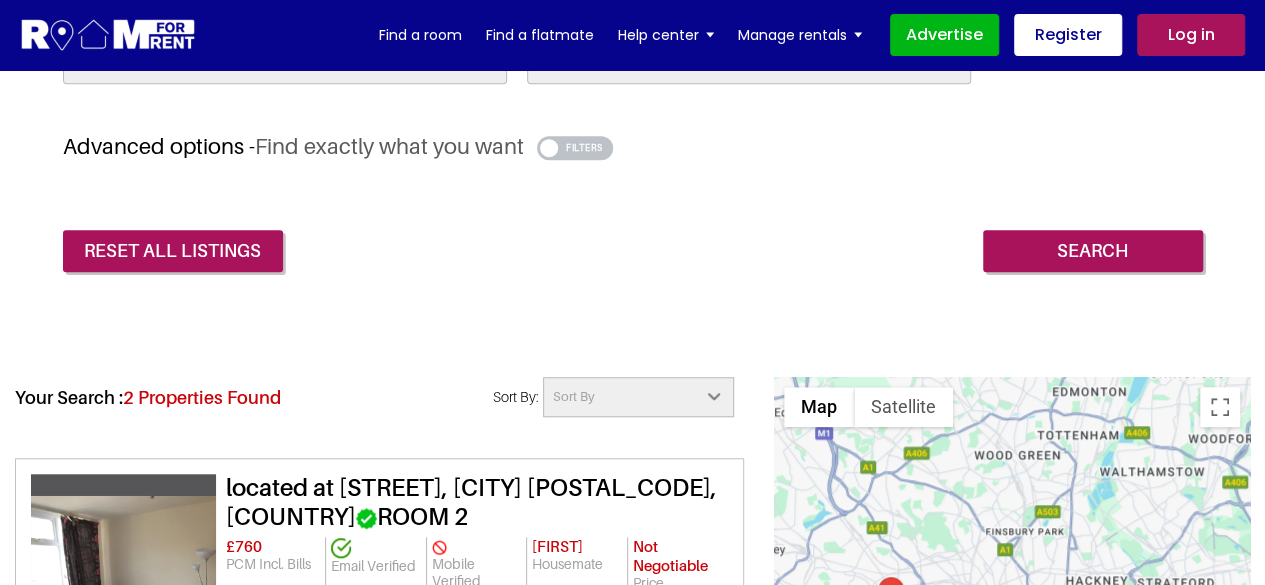 click on "Sort By
Rent high to low
Rent low to high
Fixed rent
Negotiable rent" at bounding box center (638, 397) 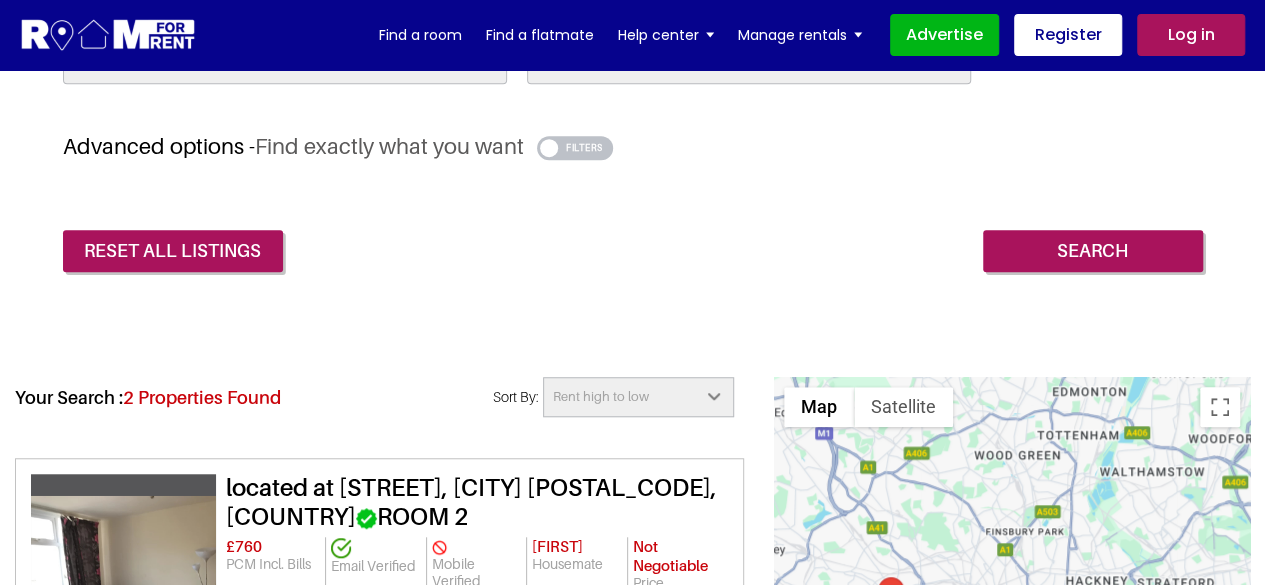 click on "Sort By
Rent high to low
Rent low to high
Fixed rent
Negotiable rent" at bounding box center [638, 397] 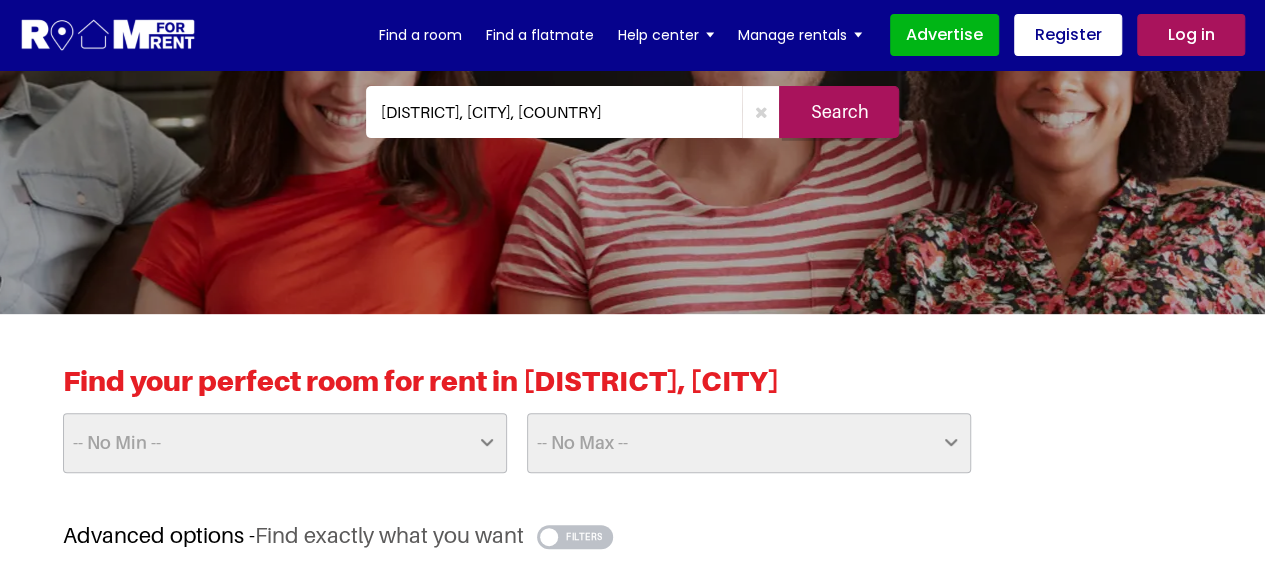 scroll, scrollTop: 204, scrollLeft: 0, axis: vertical 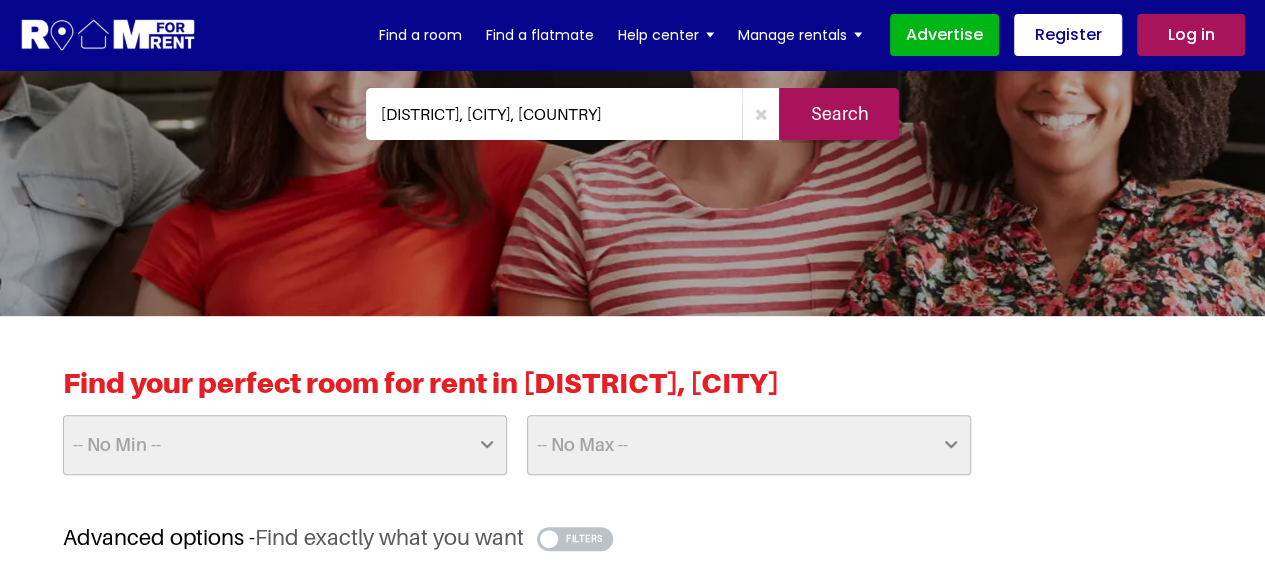 click on "Bloomsbury, London, UK" at bounding box center [554, 114] 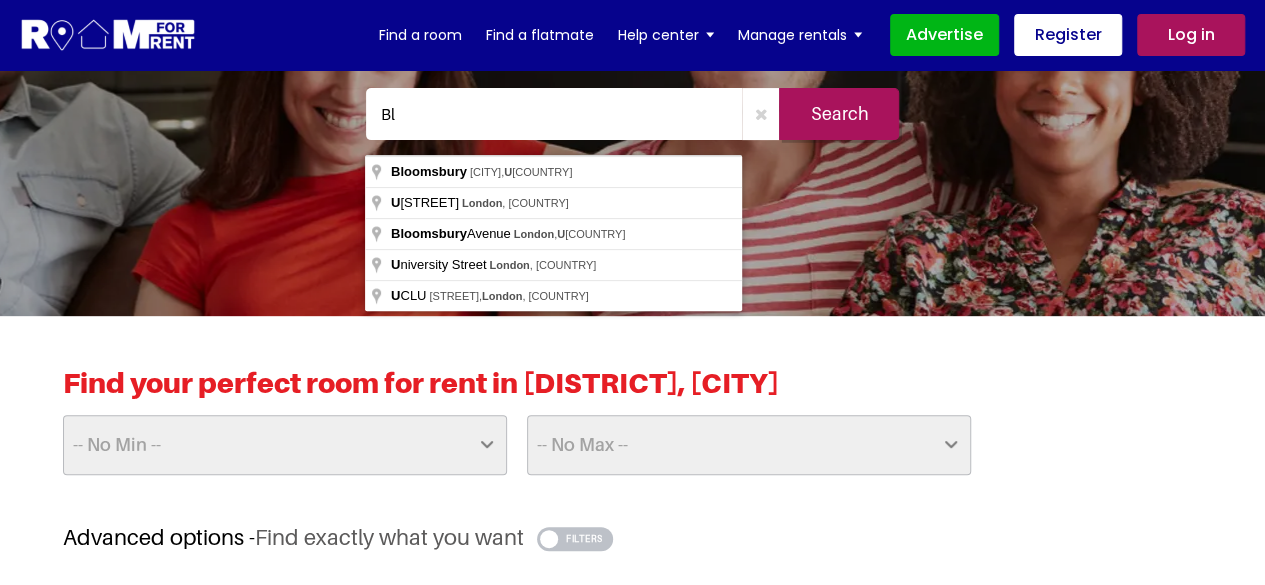 type on "B" 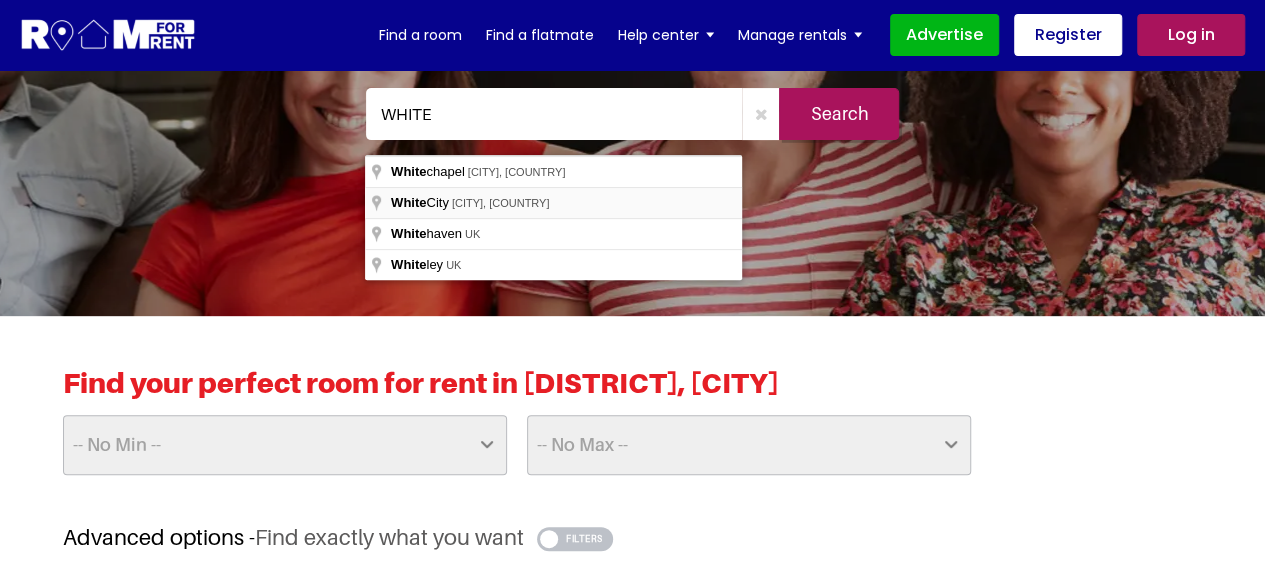 type on "[AREA], [CITY], UK" 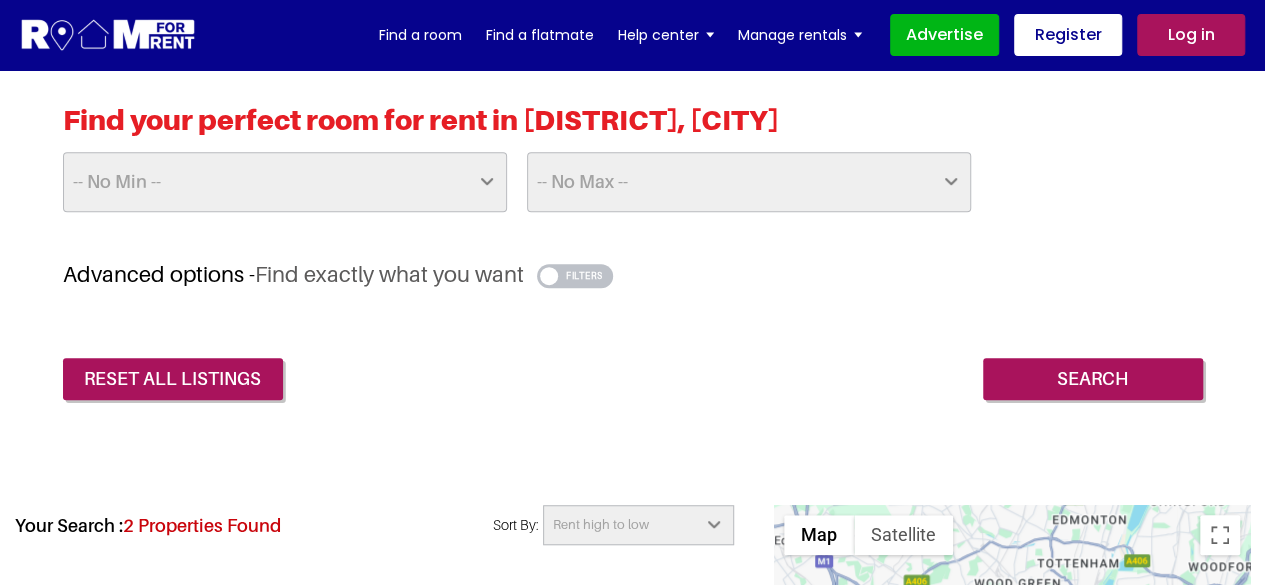scroll, scrollTop: 473, scrollLeft: 0, axis: vertical 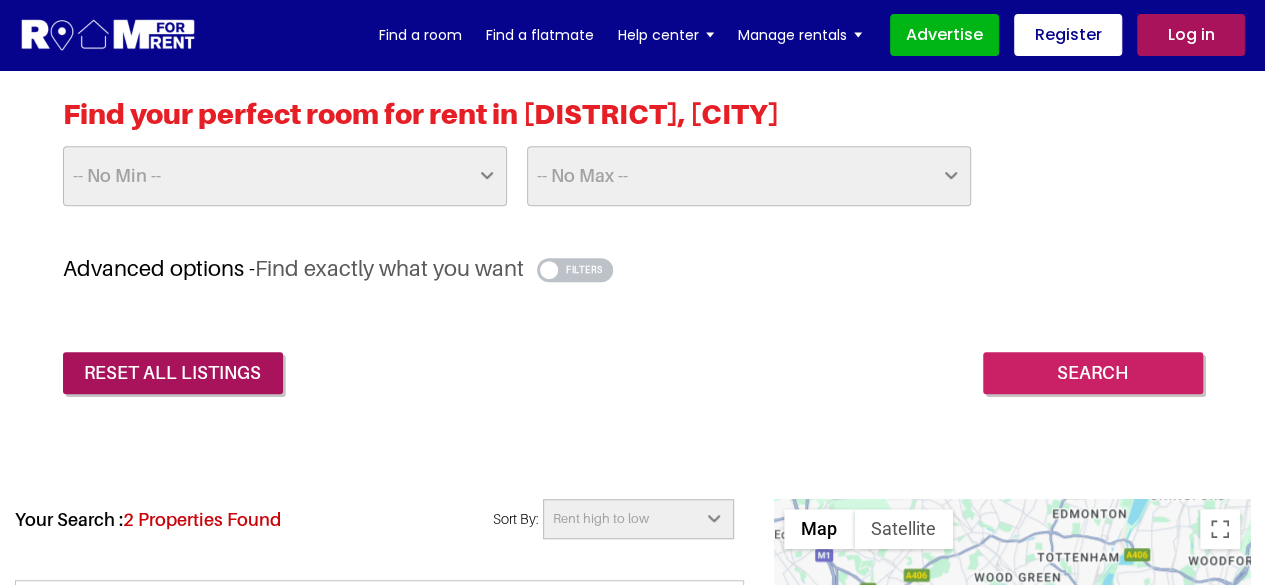 click on "Search" at bounding box center (1093, 373) 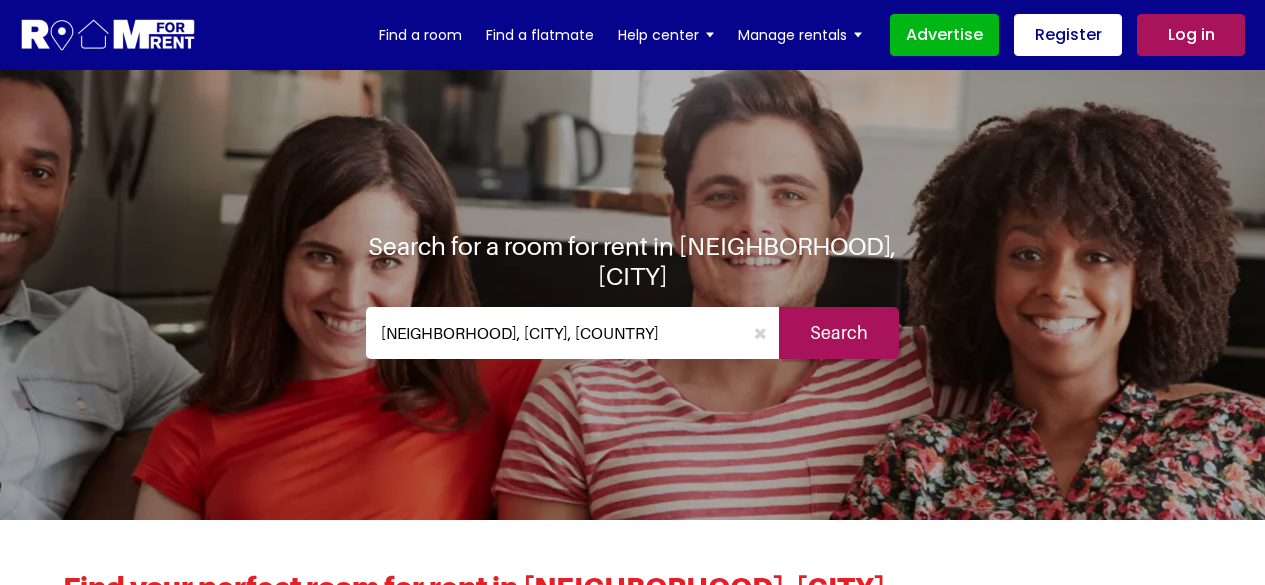 scroll, scrollTop: 336, scrollLeft: 0, axis: vertical 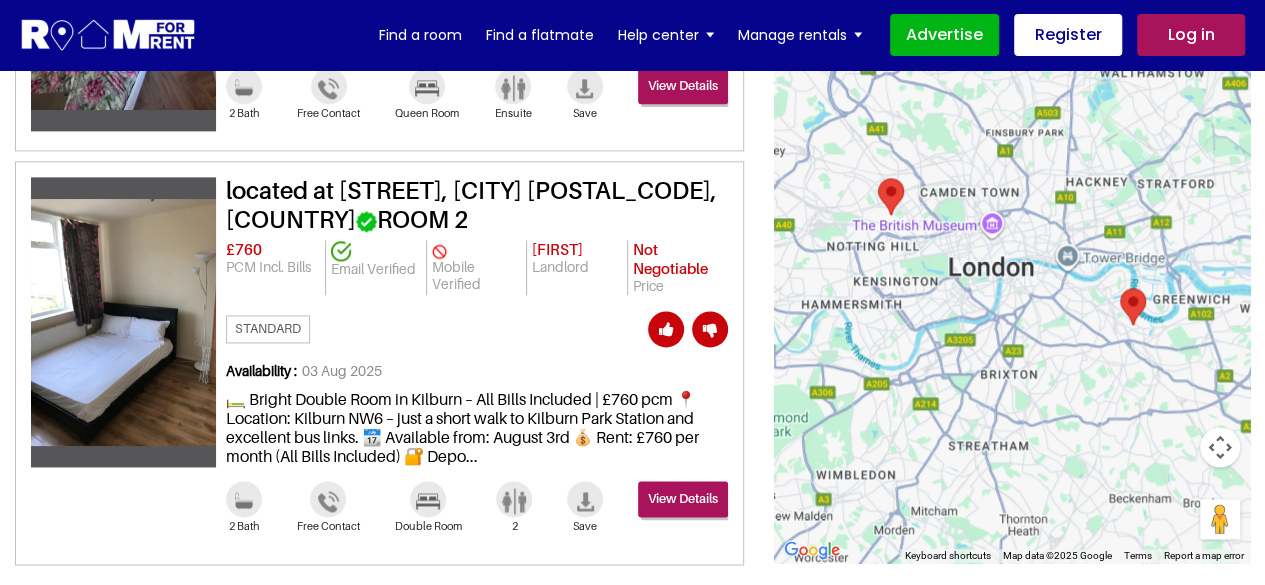 click at bounding box center [123, 322] 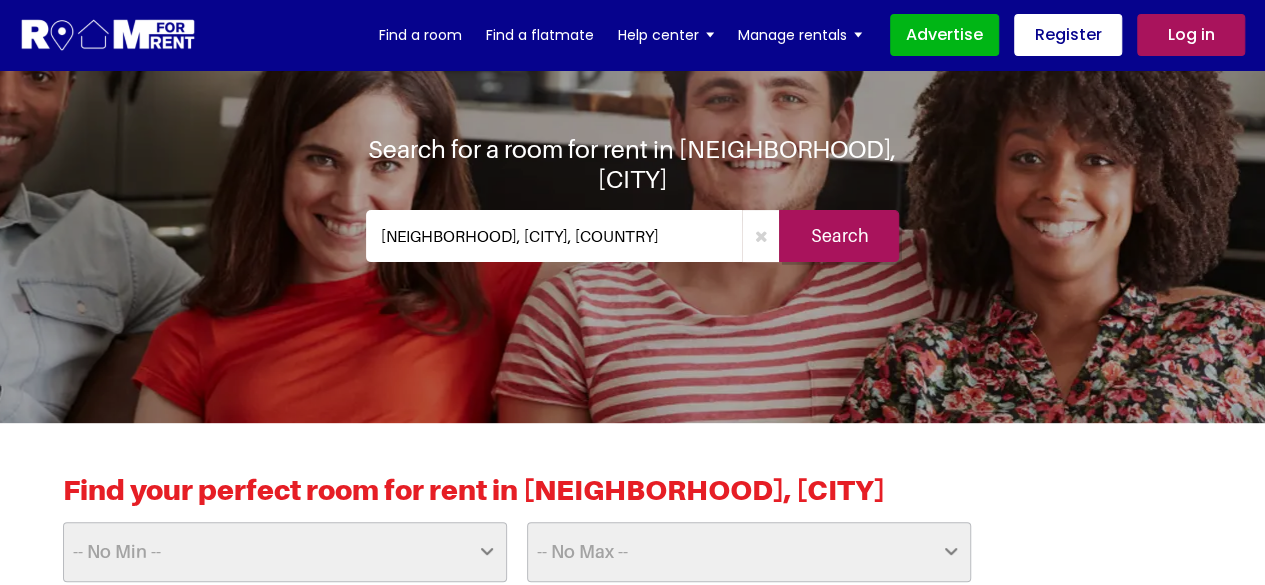 scroll, scrollTop: 0, scrollLeft: 0, axis: both 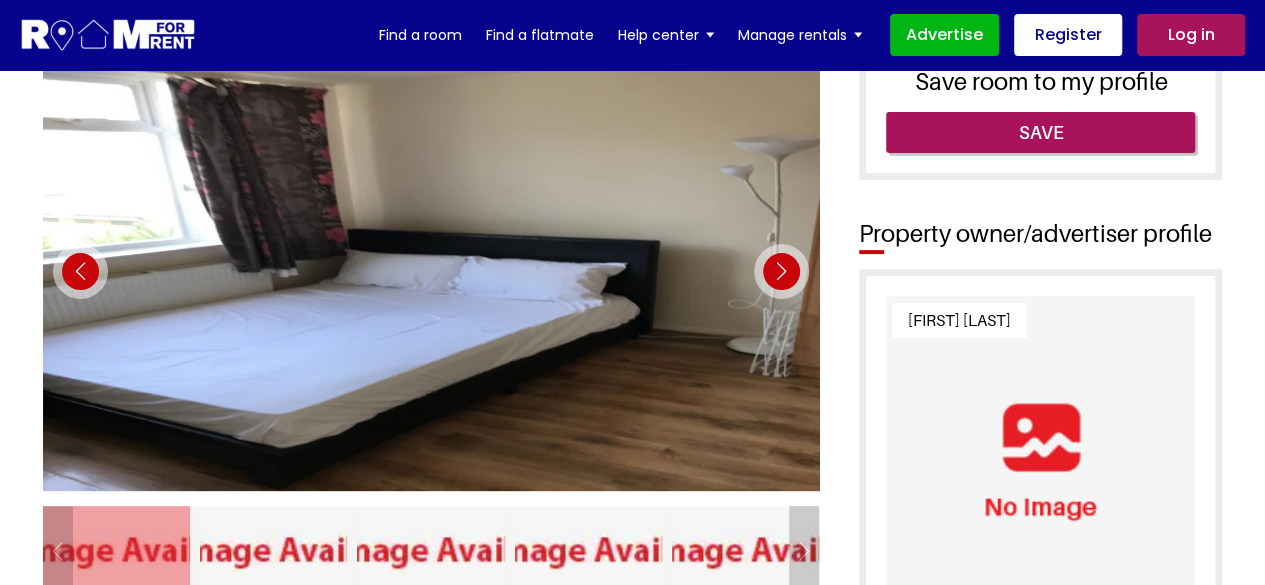 click at bounding box center [781, 271] 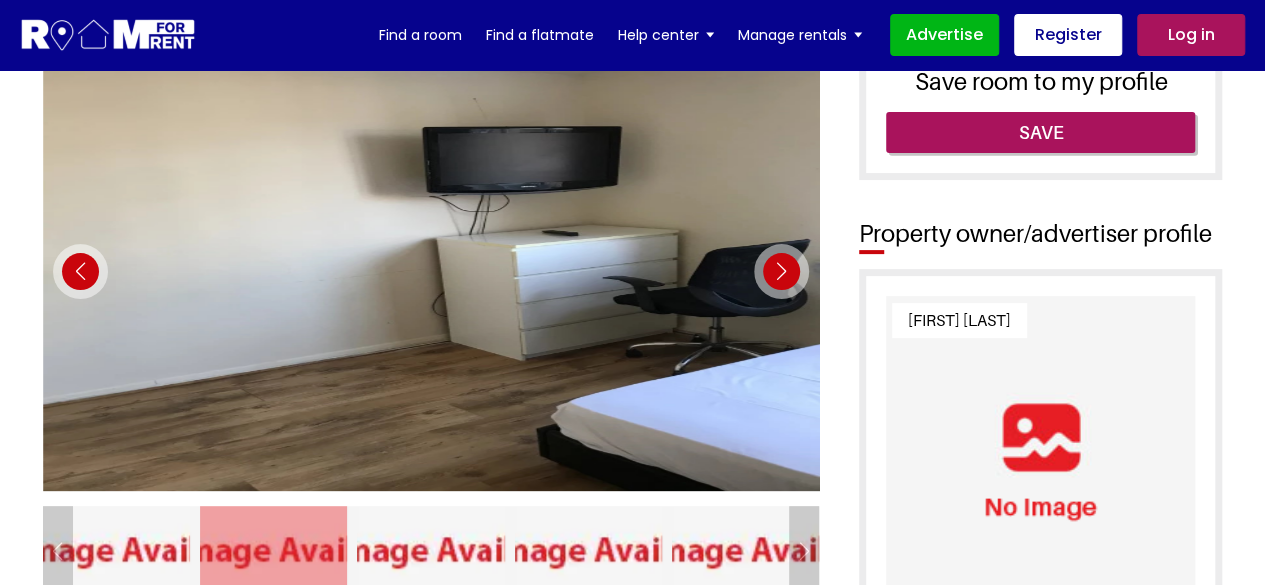 click at bounding box center (781, 271) 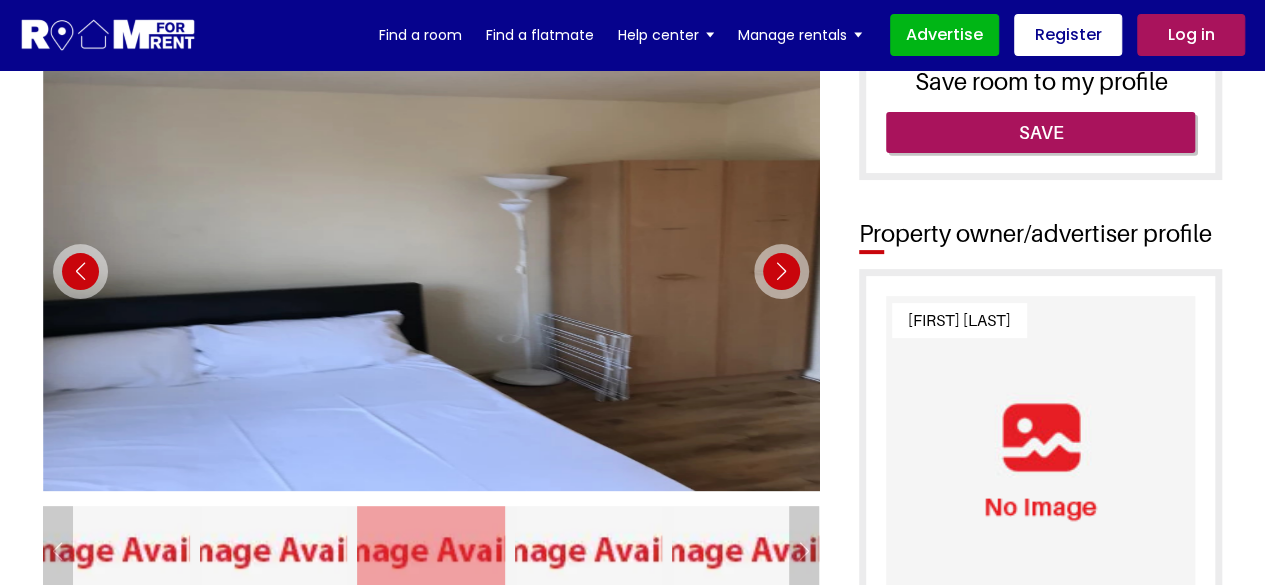 click at bounding box center (781, 271) 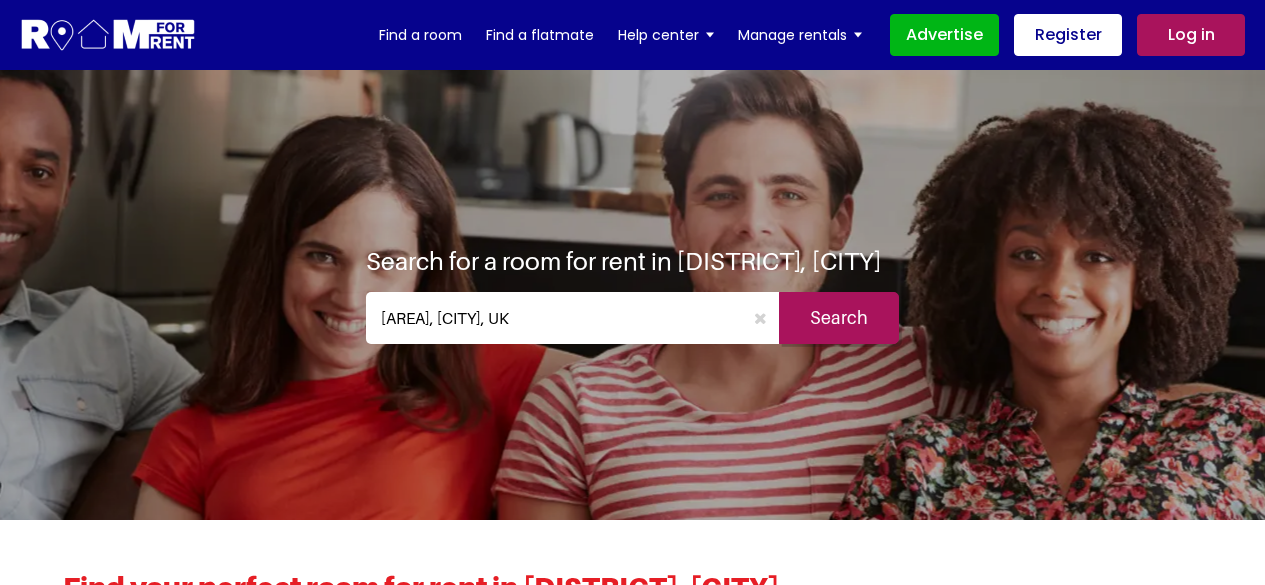 scroll, scrollTop: 591, scrollLeft: 0, axis: vertical 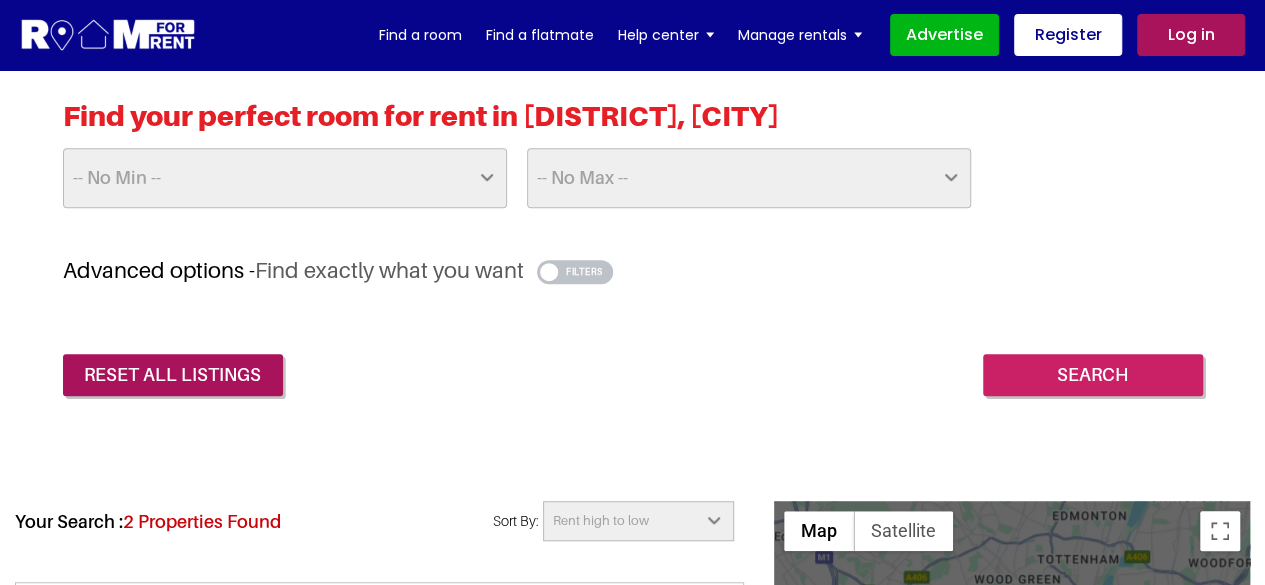 click on "Search" at bounding box center [1093, 375] 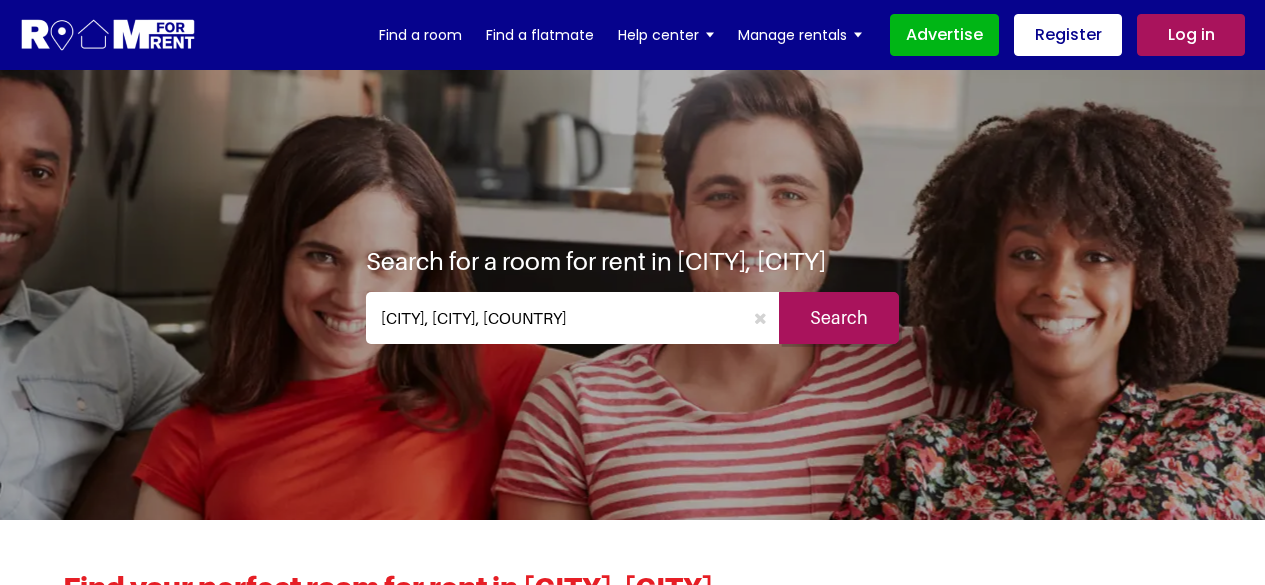 scroll, scrollTop: 0, scrollLeft: 0, axis: both 